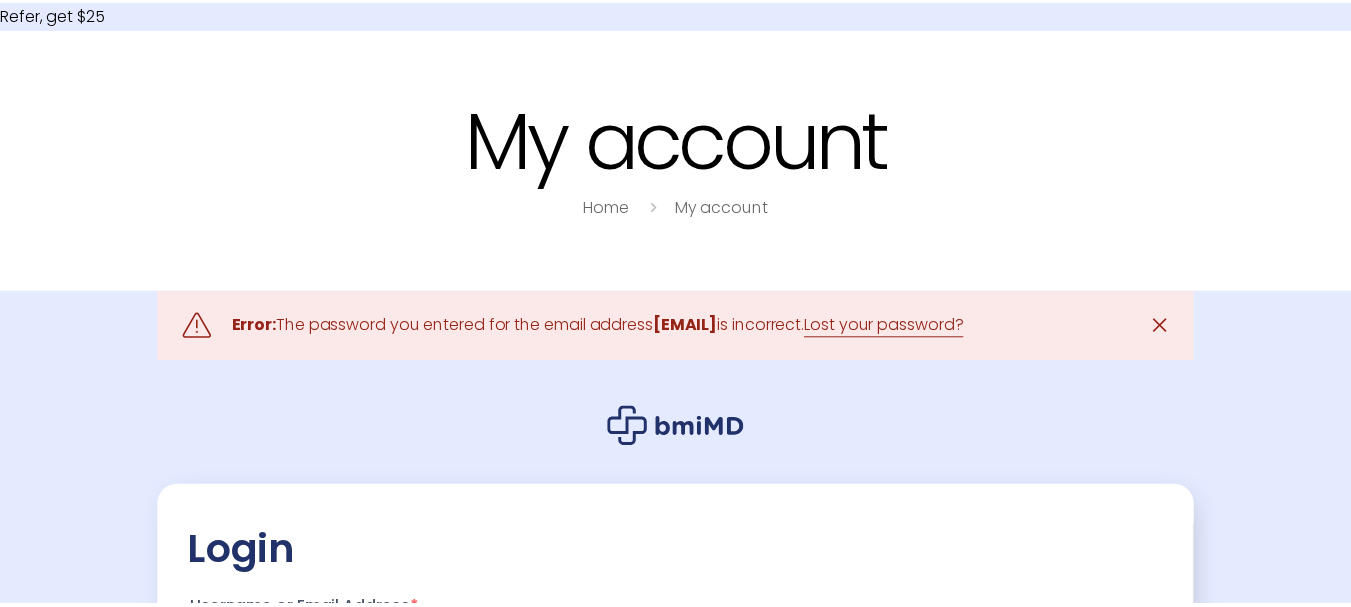 scroll, scrollTop: 0, scrollLeft: 0, axis: both 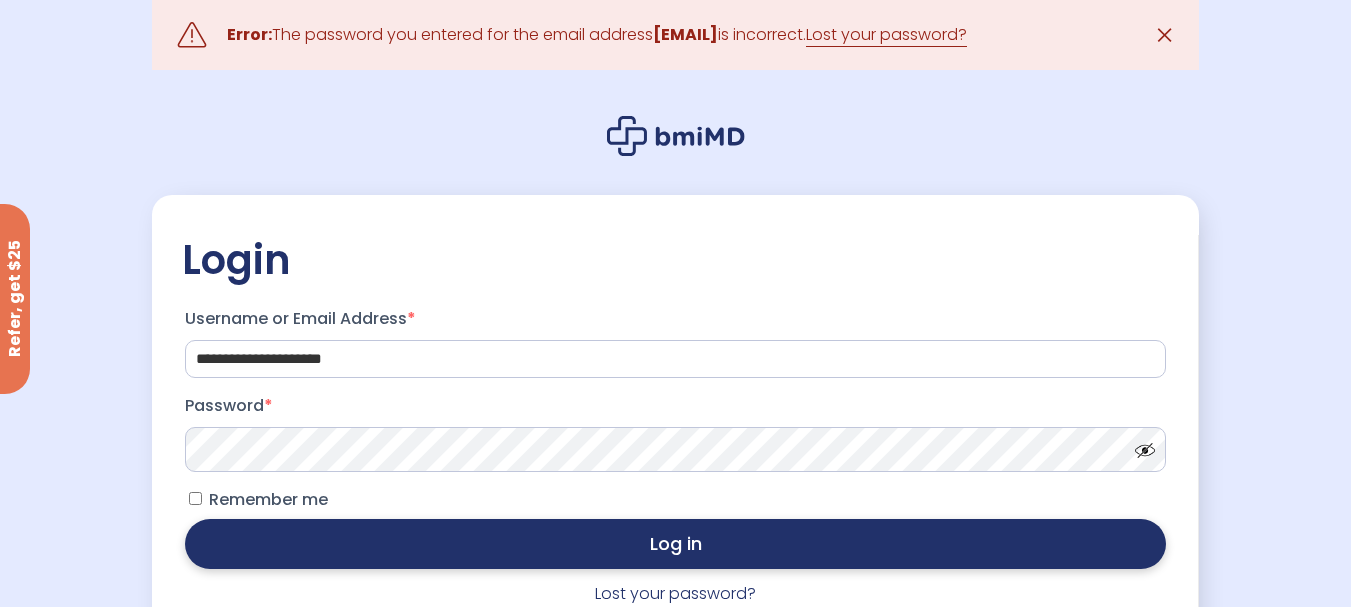 click on "Log in" at bounding box center (676, 544) 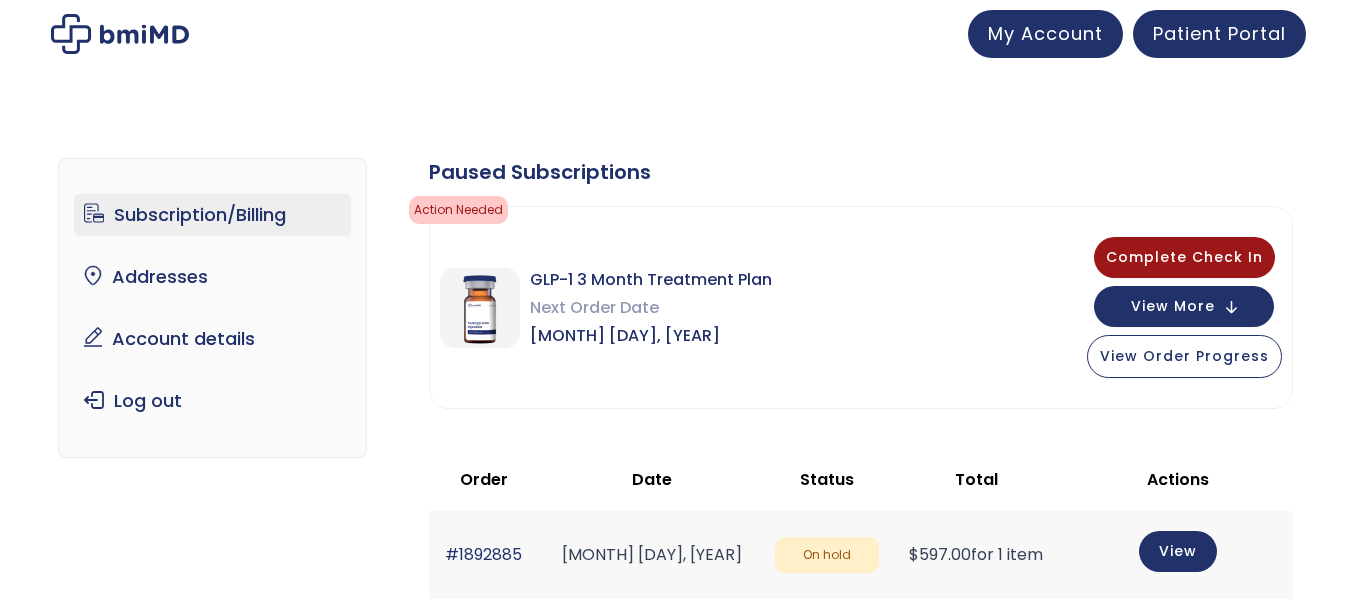 scroll, scrollTop: 0, scrollLeft: 0, axis: both 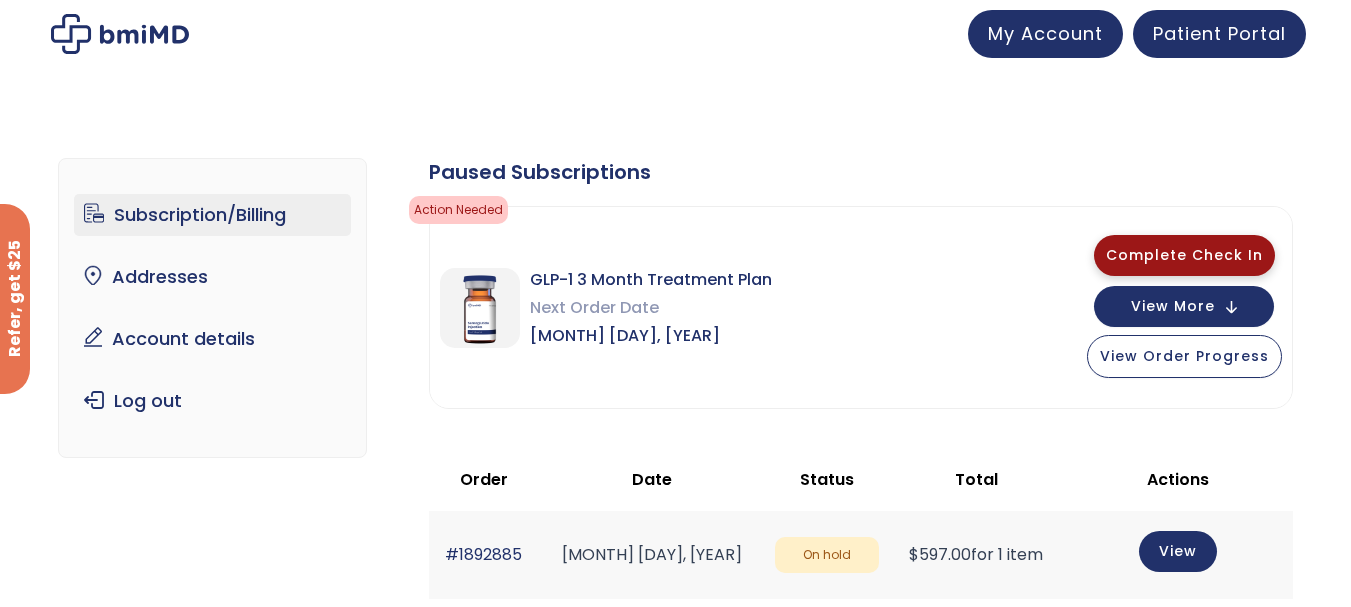 click on "Complete Check In" at bounding box center [1184, 255] 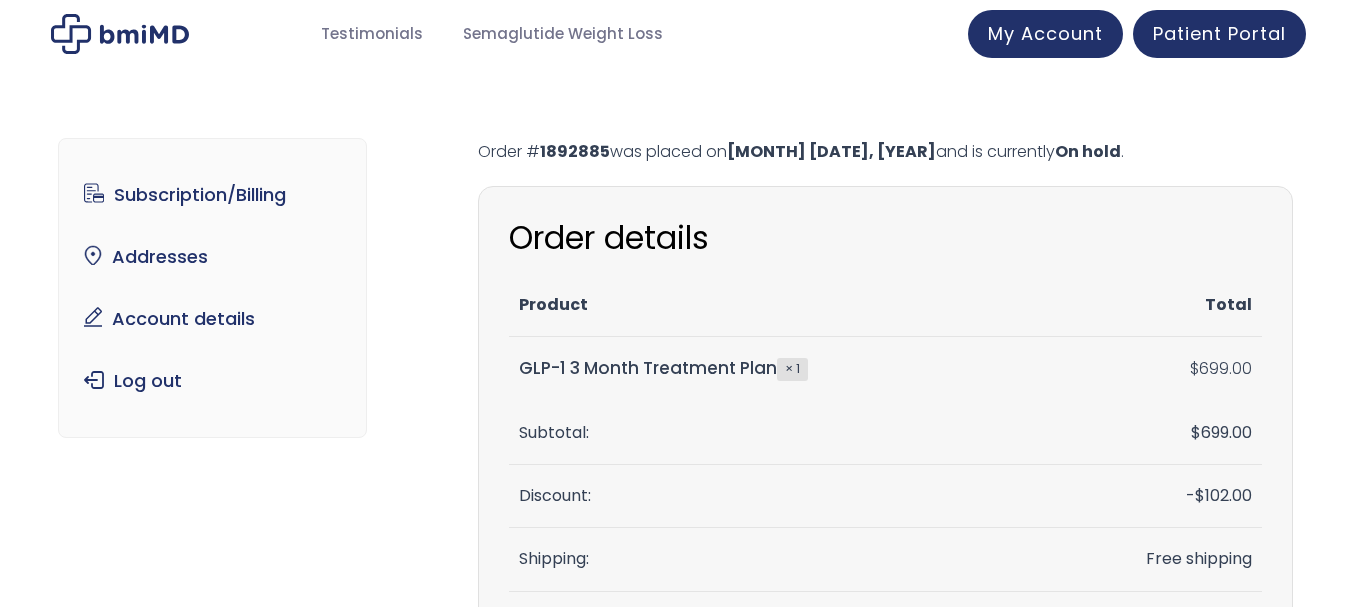 scroll, scrollTop: 0, scrollLeft: 0, axis: both 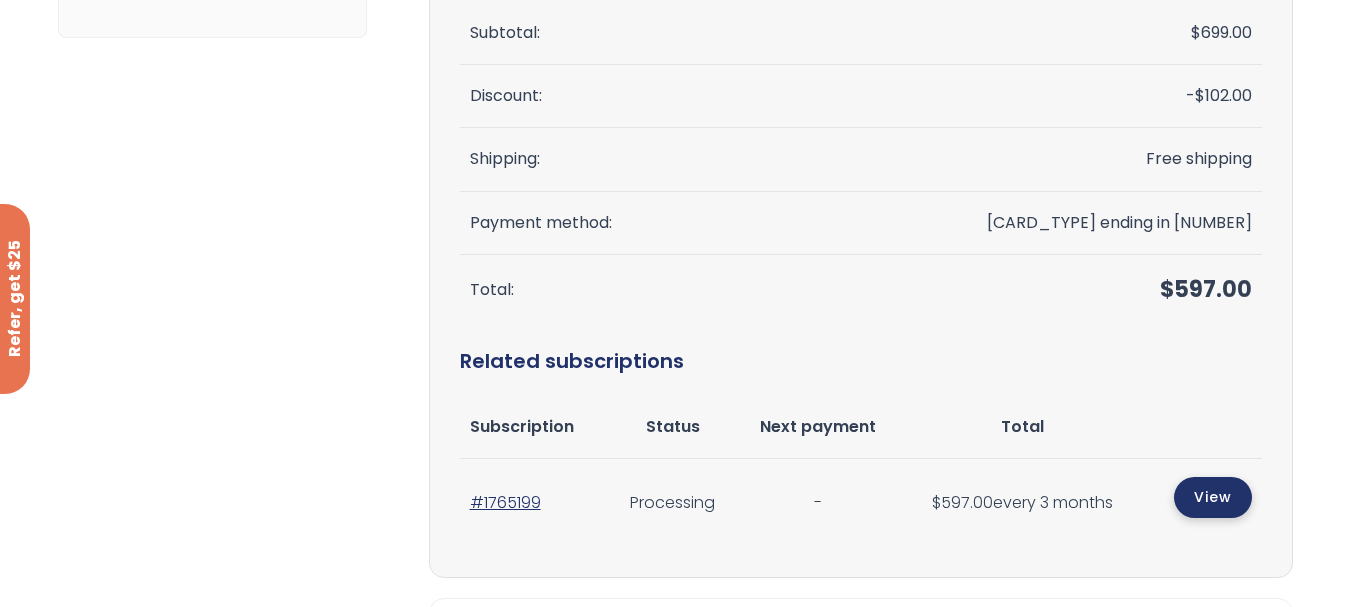 click on "View" at bounding box center [1213, 497] 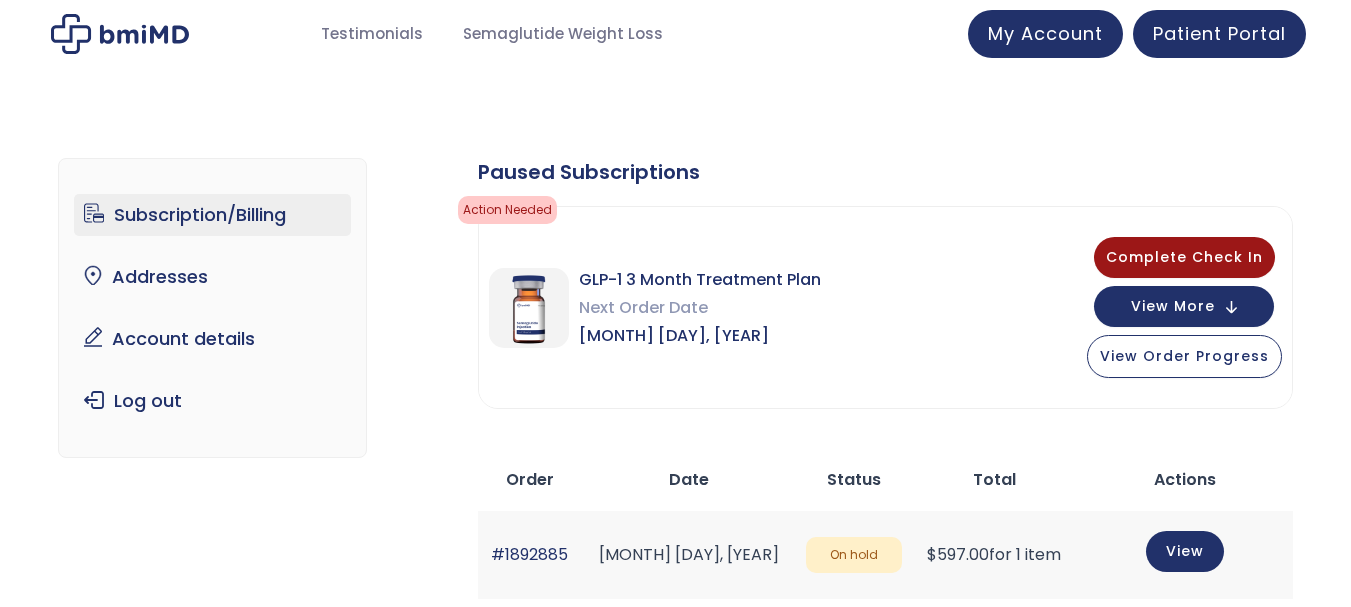 scroll, scrollTop: 0, scrollLeft: 0, axis: both 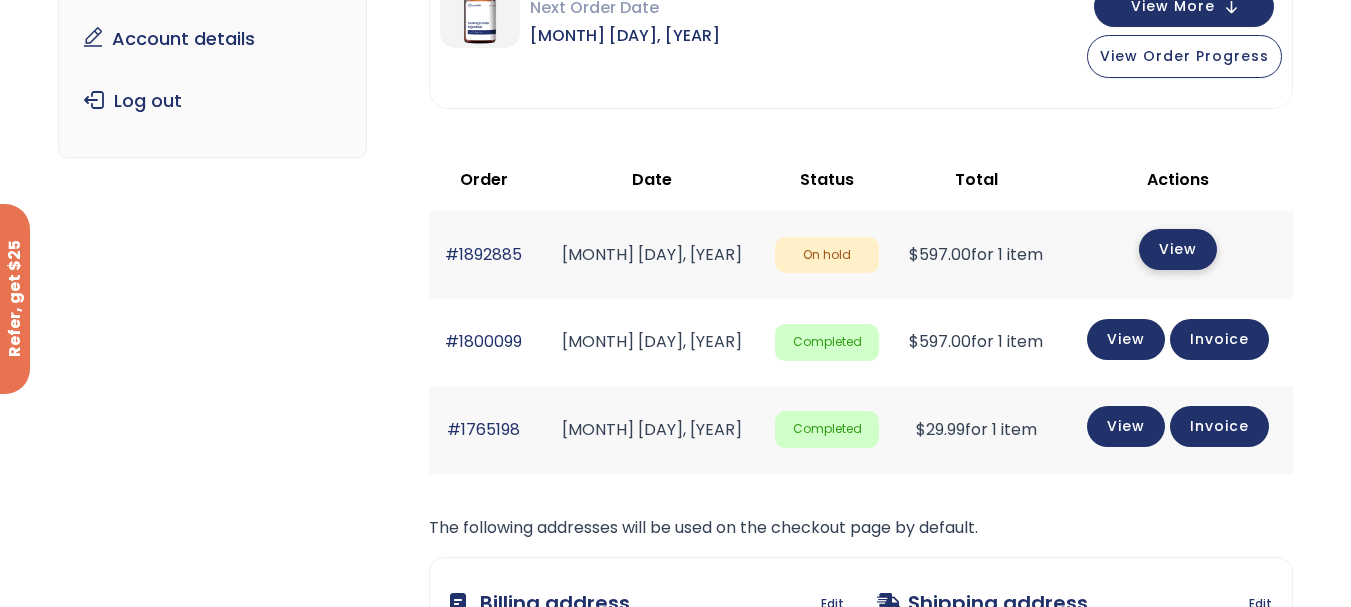 click on "View" 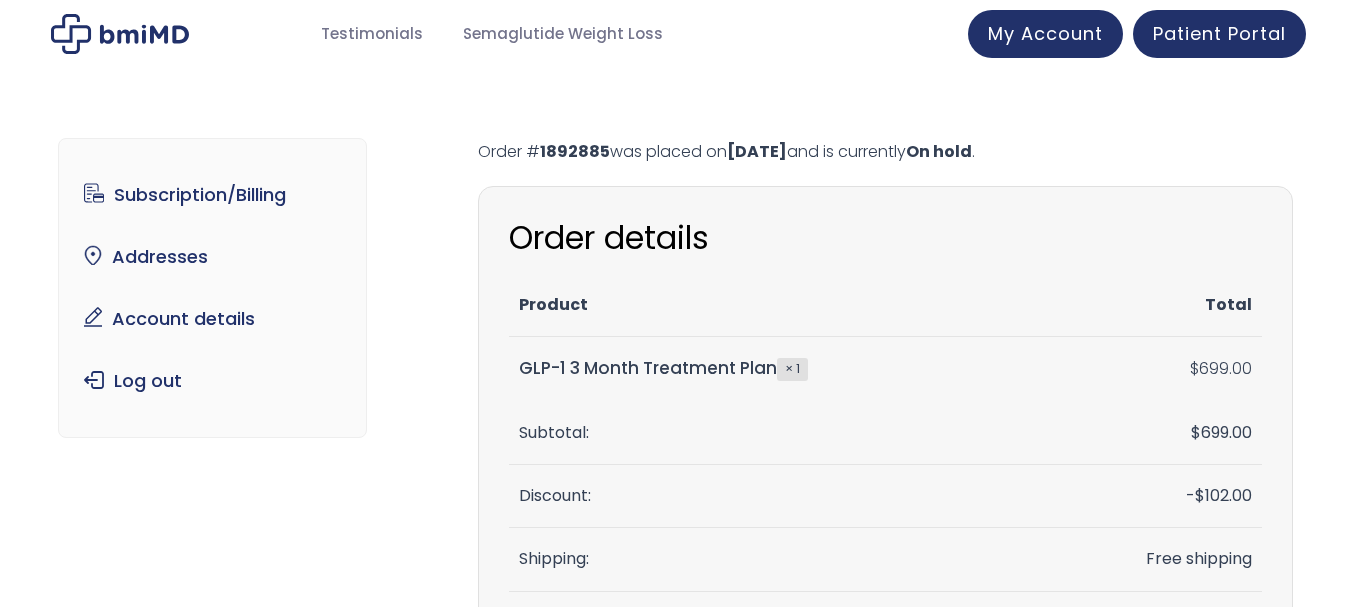 scroll, scrollTop: 0, scrollLeft: 0, axis: both 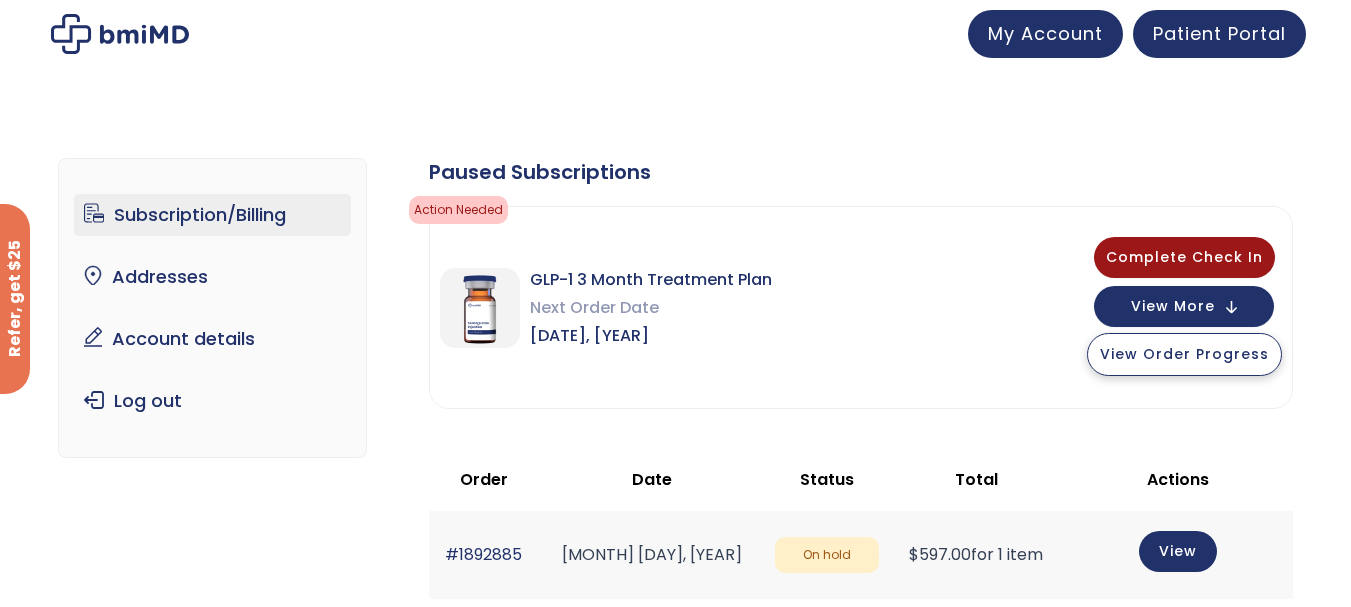 click on "View Order Progress" at bounding box center (1184, 354) 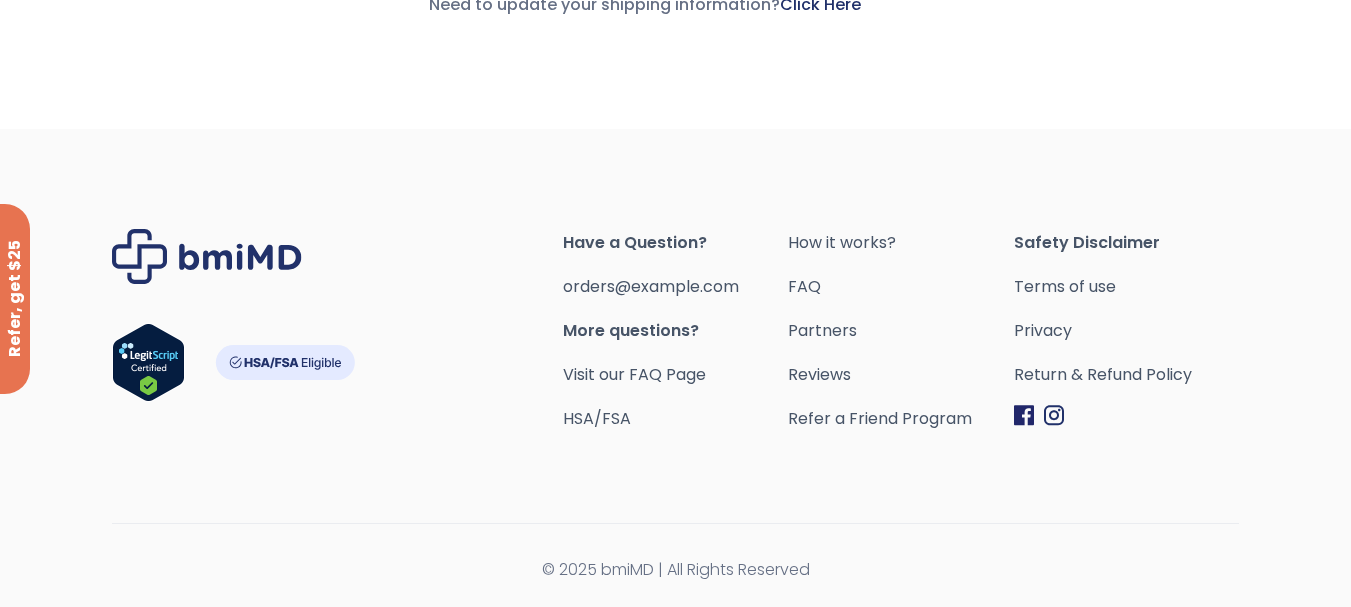 scroll, scrollTop: 1107, scrollLeft: 0, axis: vertical 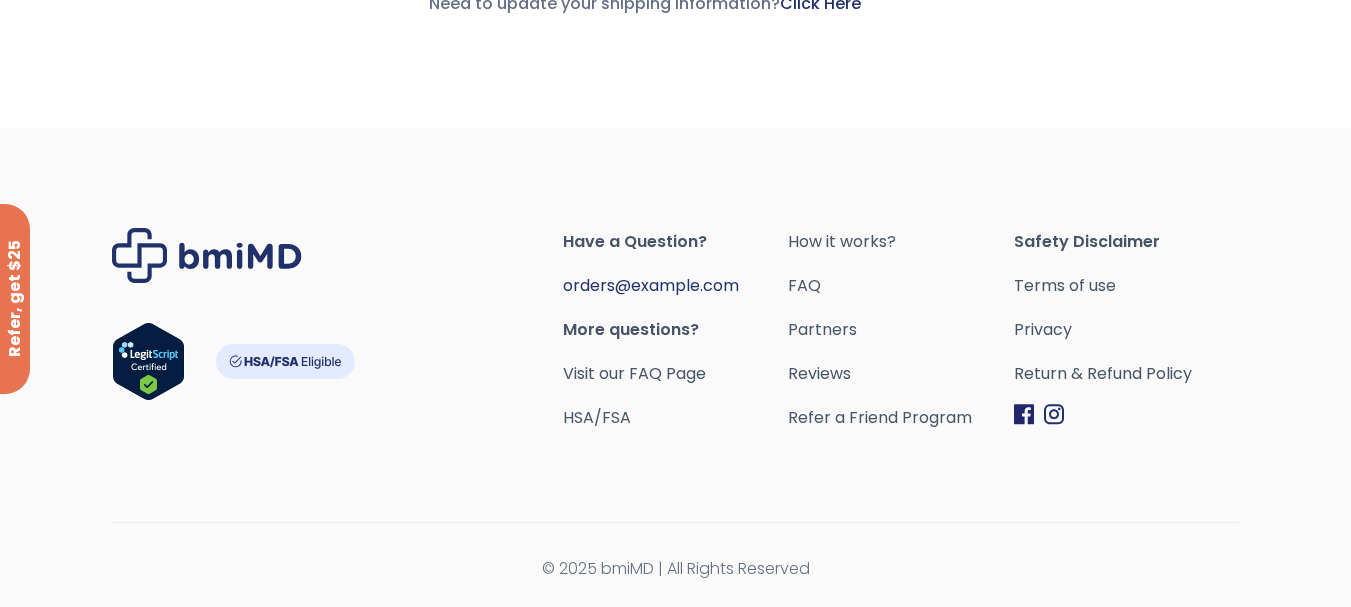 click on "[EMAIL]" at bounding box center [651, 285] 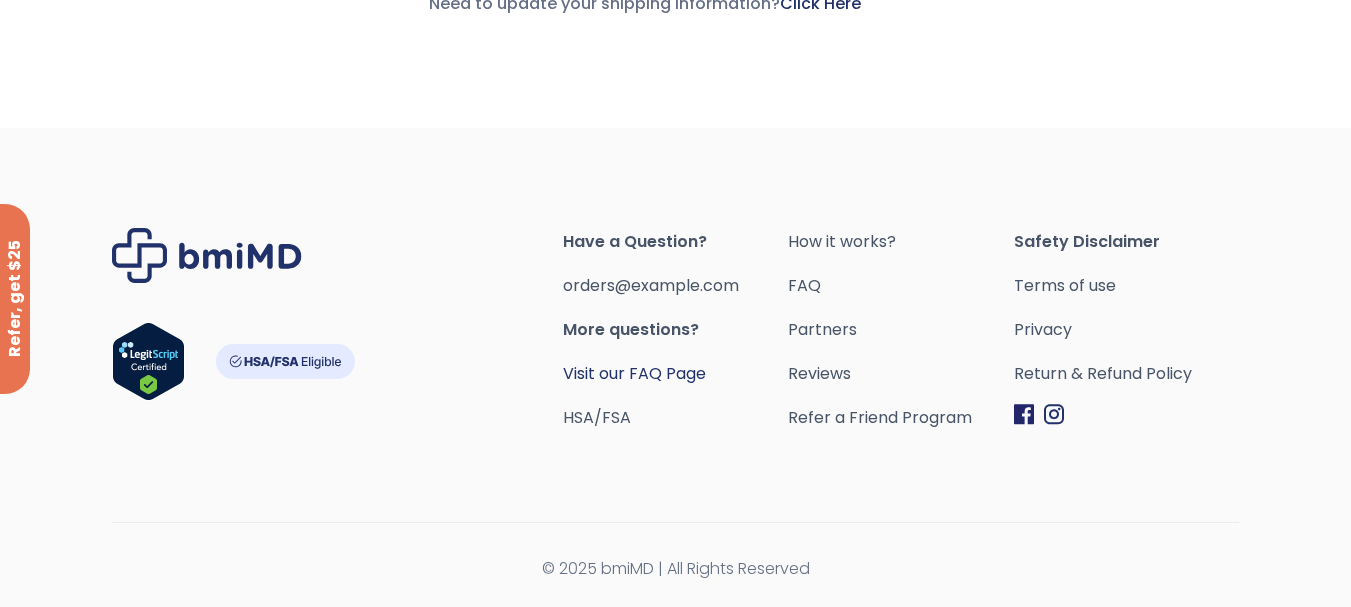 click on "Visit our FAQ Page" at bounding box center [634, 373] 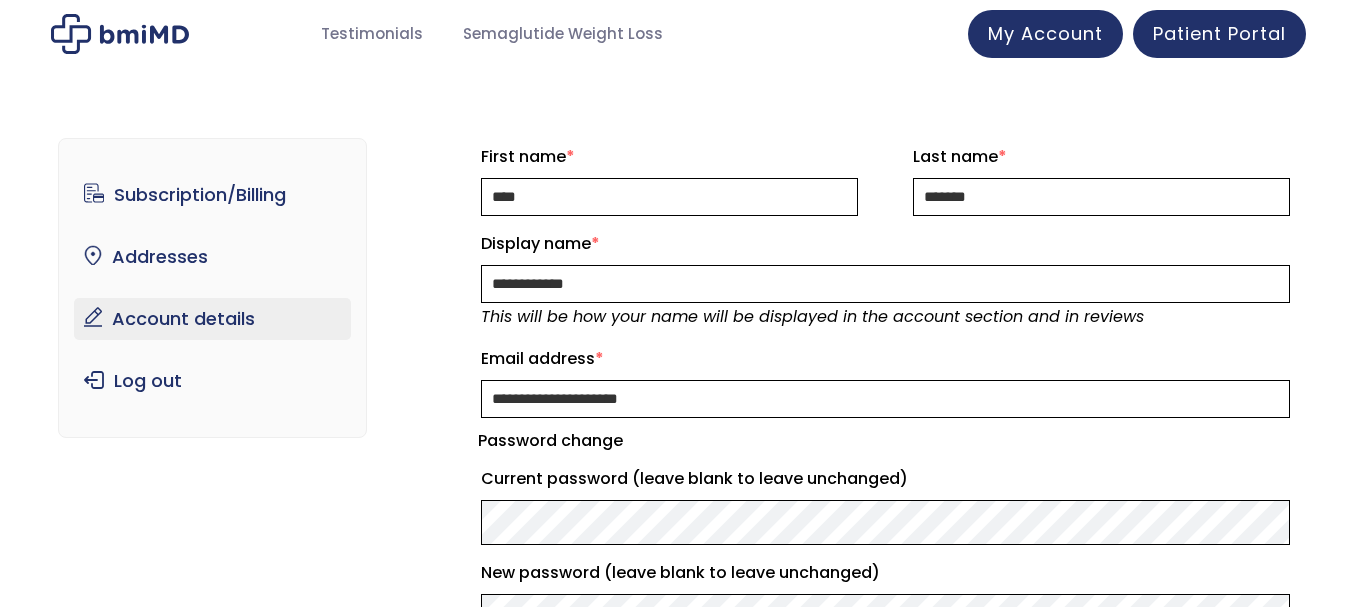 scroll, scrollTop: 0, scrollLeft: 0, axis: both 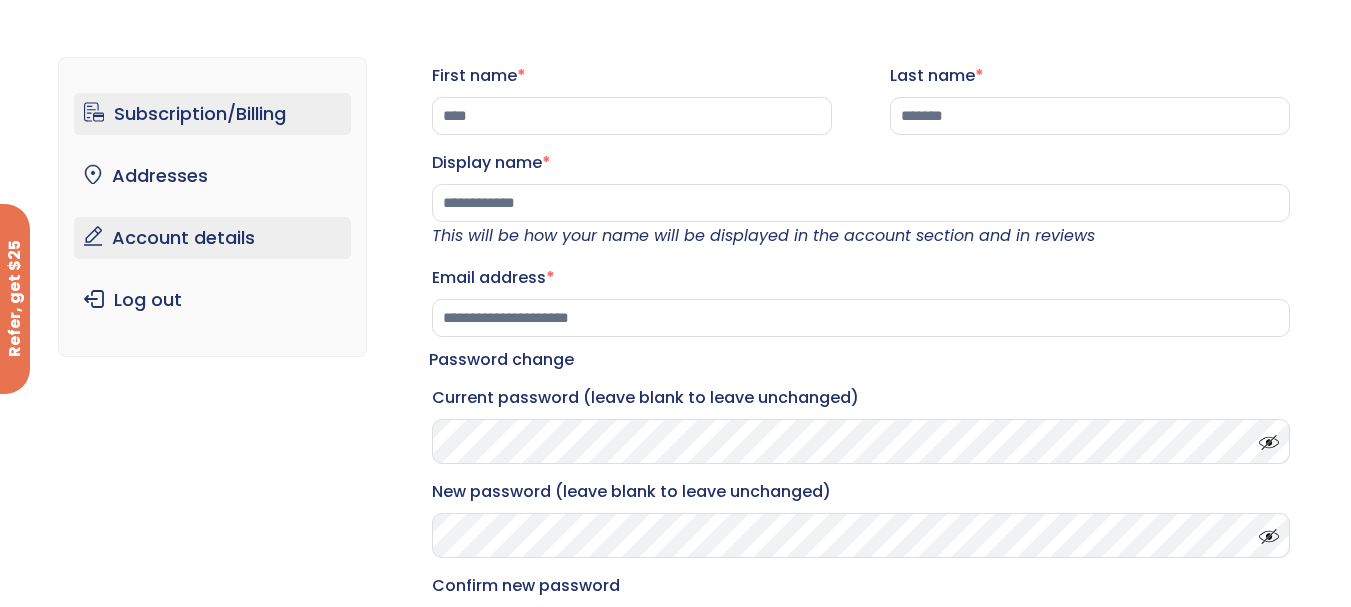 click on "Subscription/Billing" at bounding box center [212, 114] 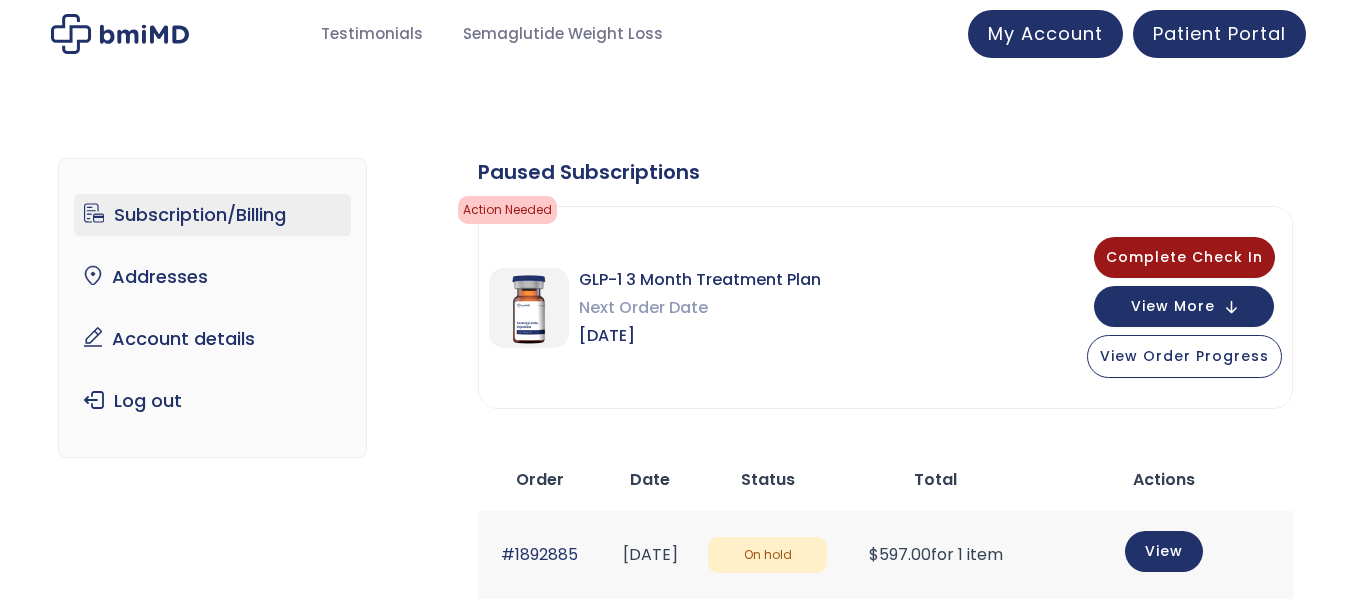 scroll, scrollTop: 0, scrollLeft: 0, axis: both 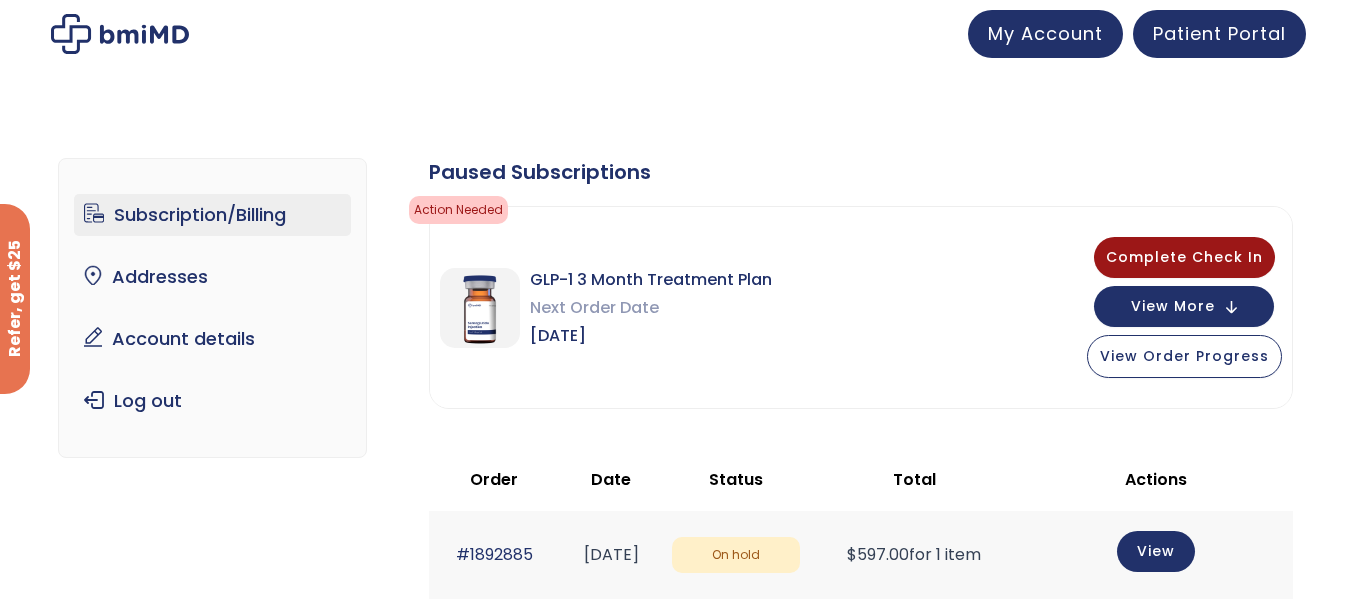 click at bounding box center [120, 34] 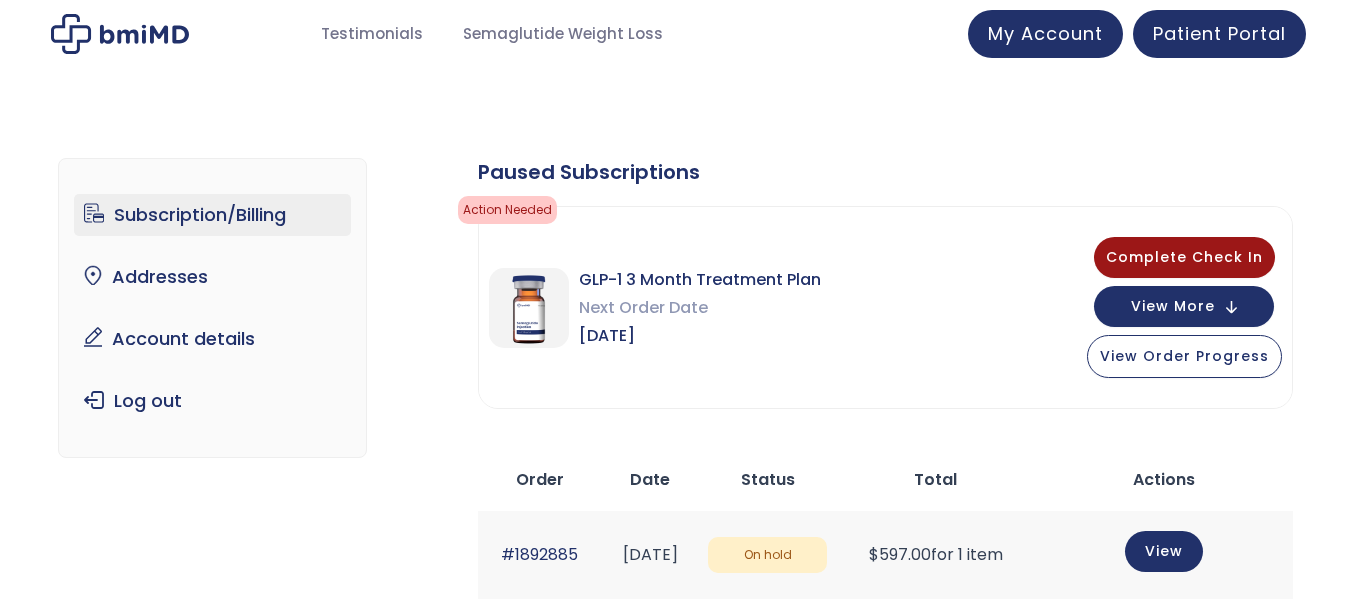 scroll, scrollTop: 0, scrollLeft: 0, axis: both 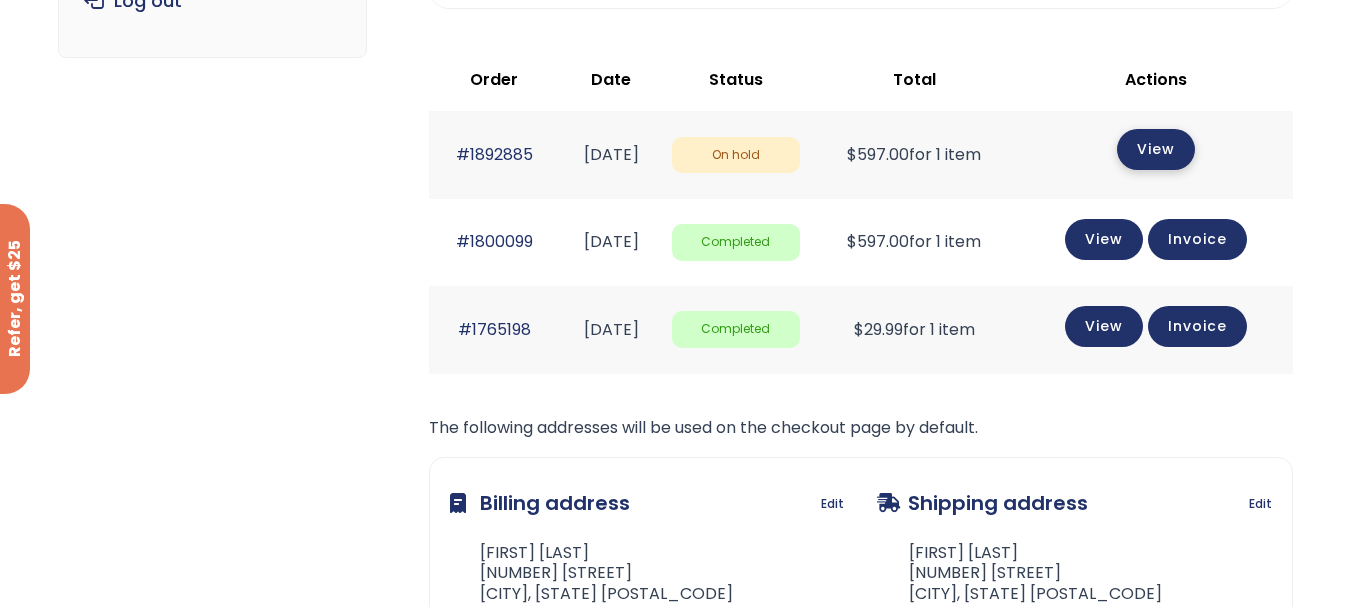 click on "View" 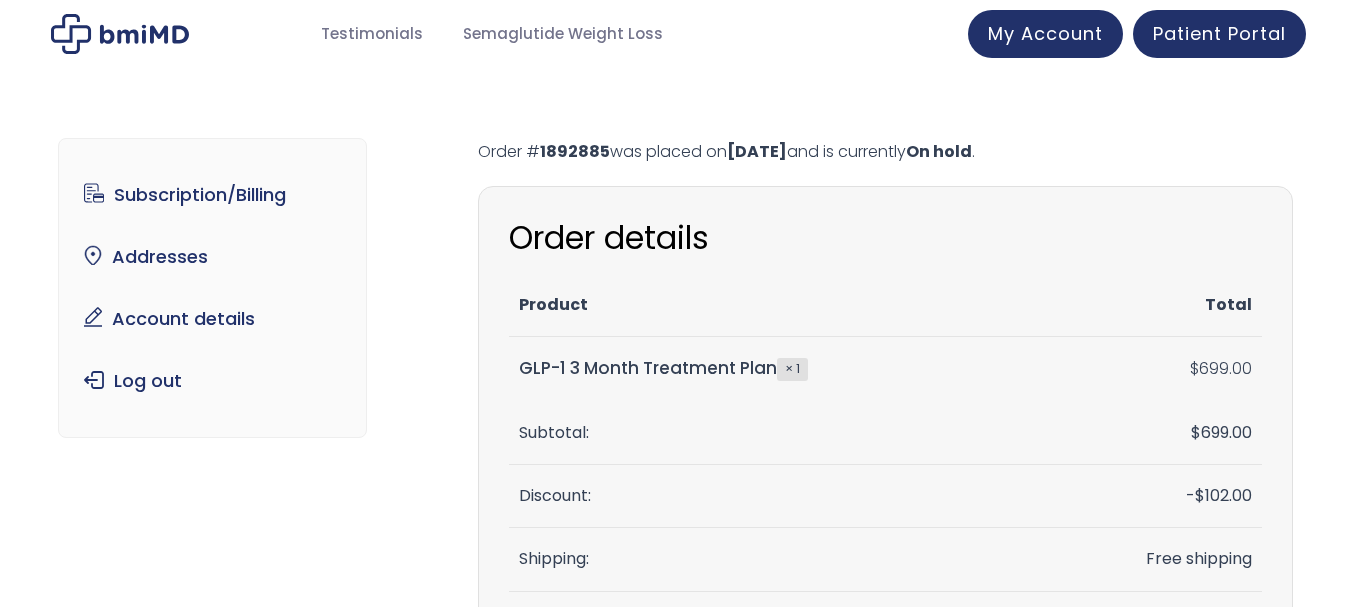 scroll, scrollTop: 0, scrollLeft: 0, axis: both 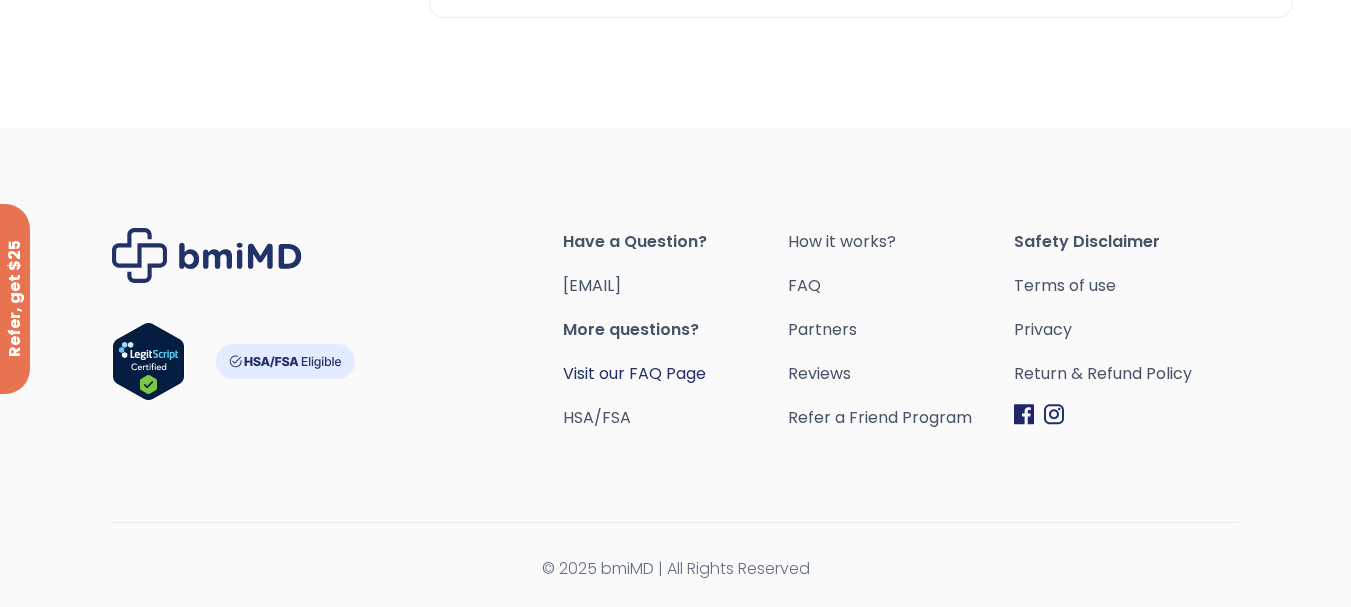 click on "Visit our FAQ Page" at bounding box center (634, 373) 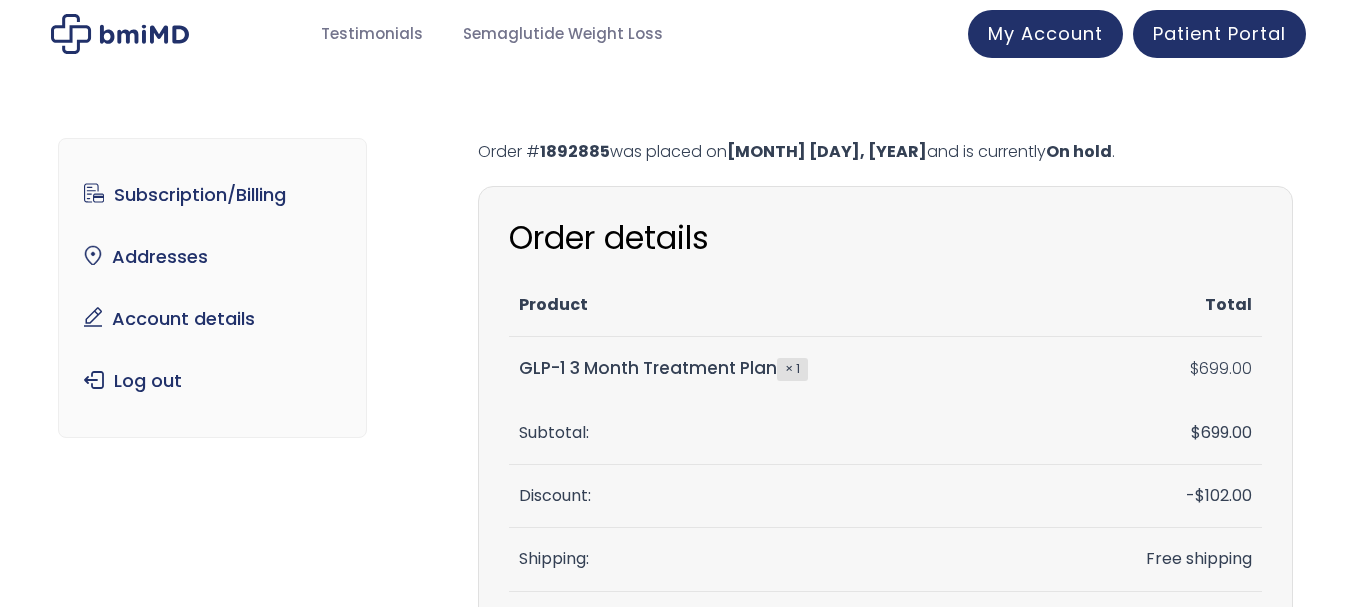 scroll, scrollTop: 1149, scrollLeft: 0, axis: vertical 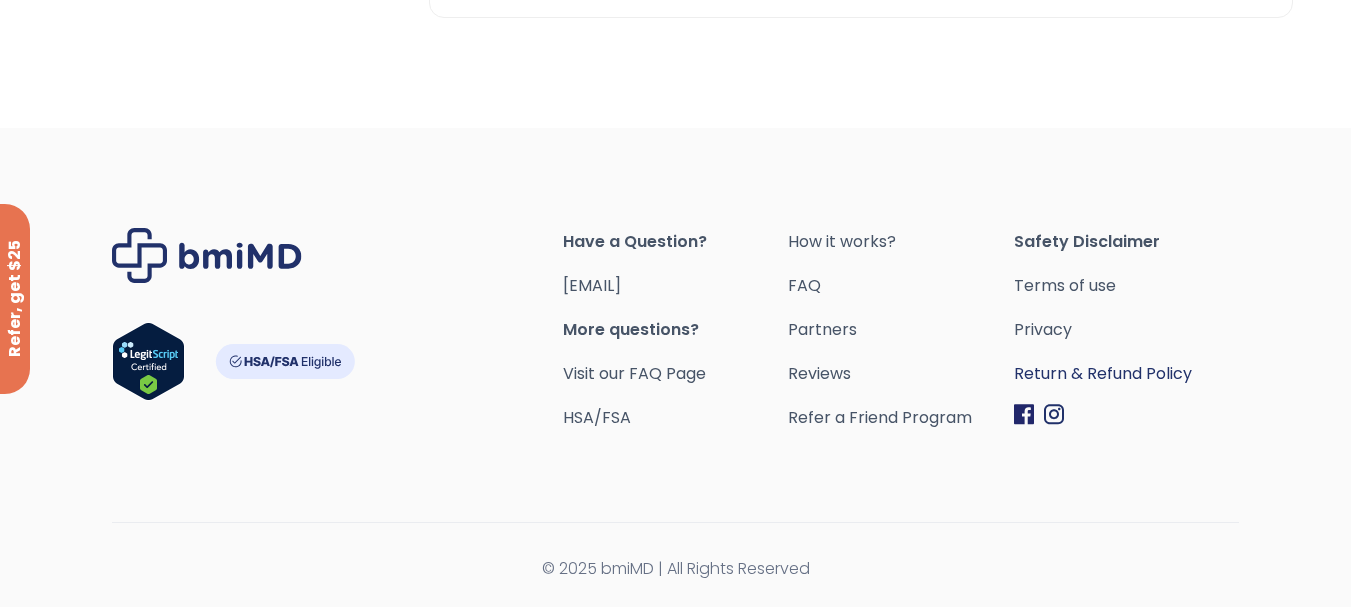 click on "Return & Refund Policy" at bounding box center (1126, 374) 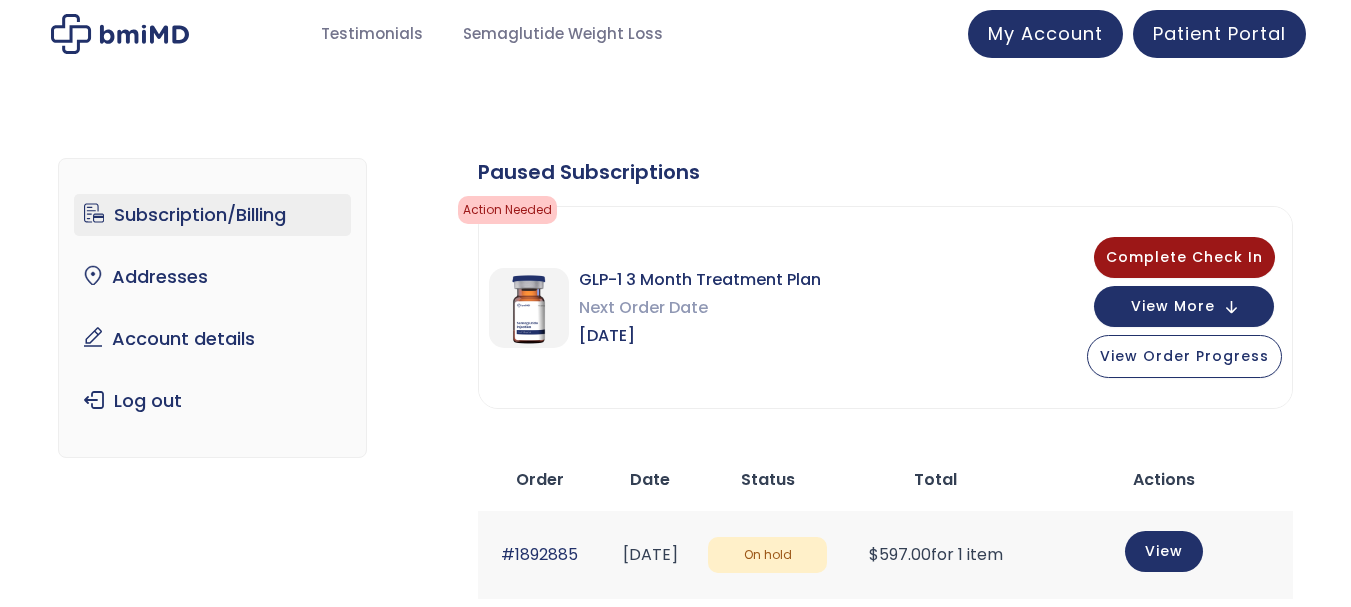 scroll, scrollTop: 0, scrollLeft: 0, axis: both 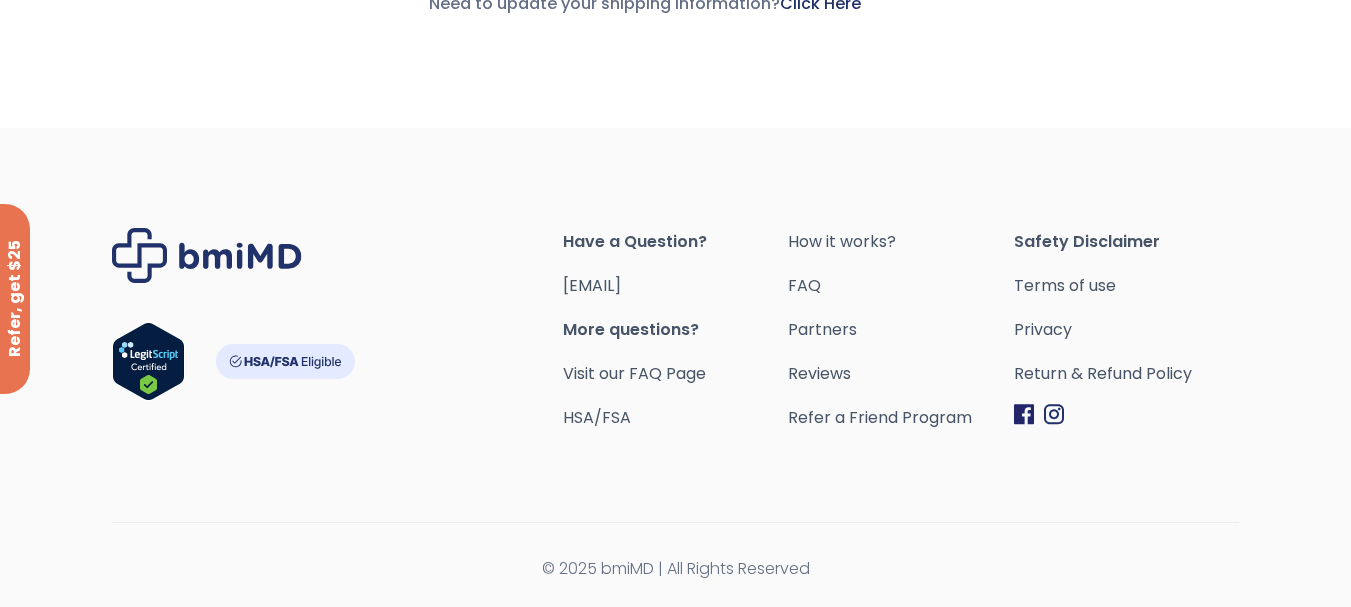 drag, startPoint x: 556, startPoint y: 280, endPoint x: 742, endPoint y: 286, distance: 186.09676 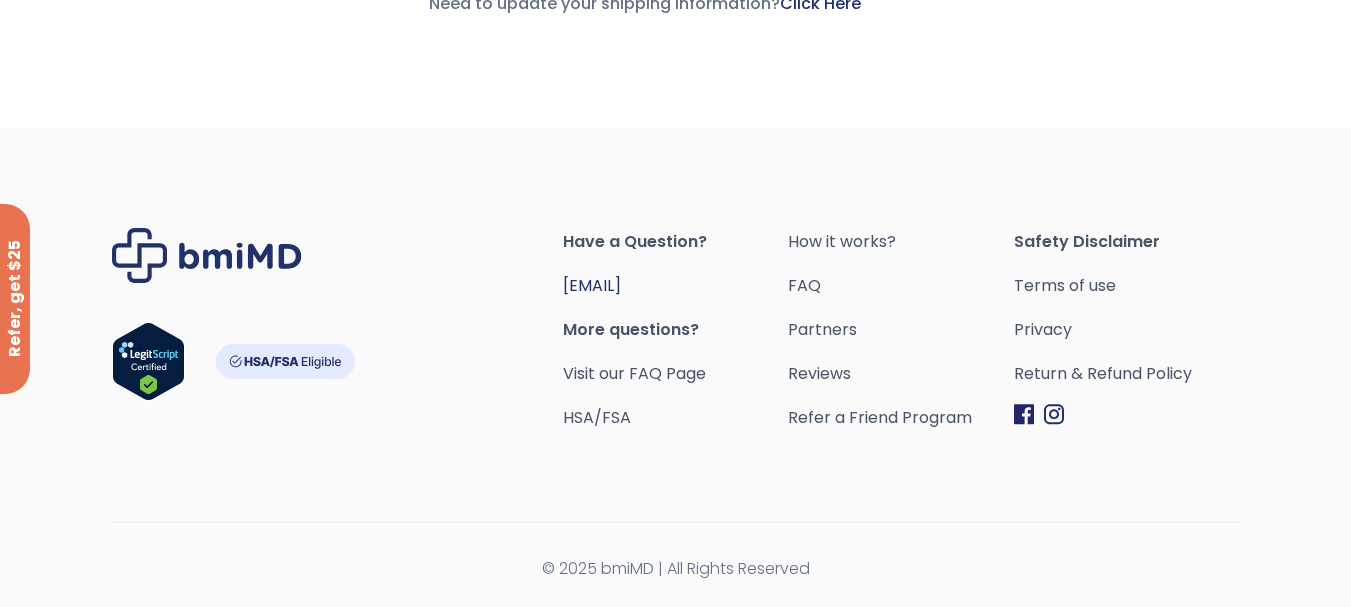drag, startPoint x: 731, startPoint y: 287, endPoint x: 600, endPoint y: 287, distance: 131 